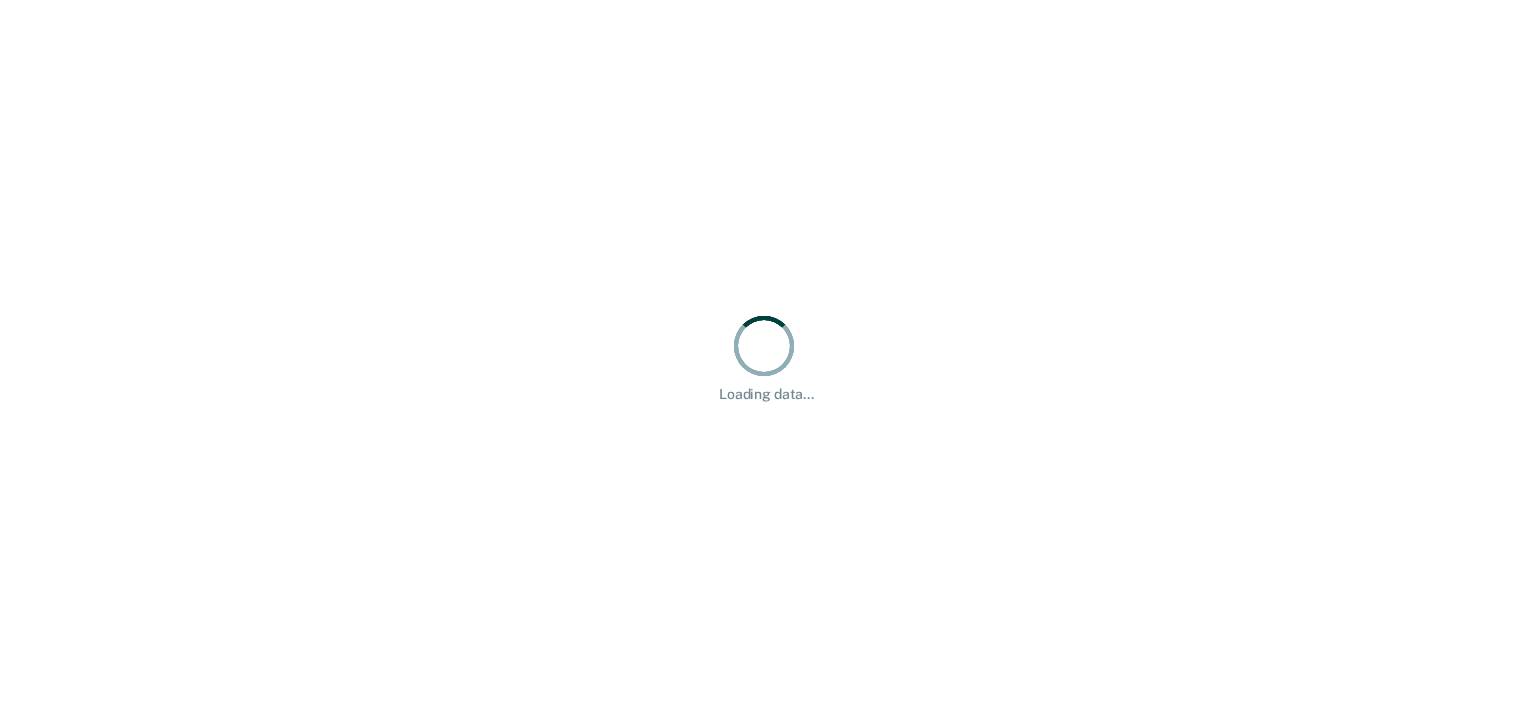 scroll, scrollTop: 0, scrollLeft: 0, axis: both 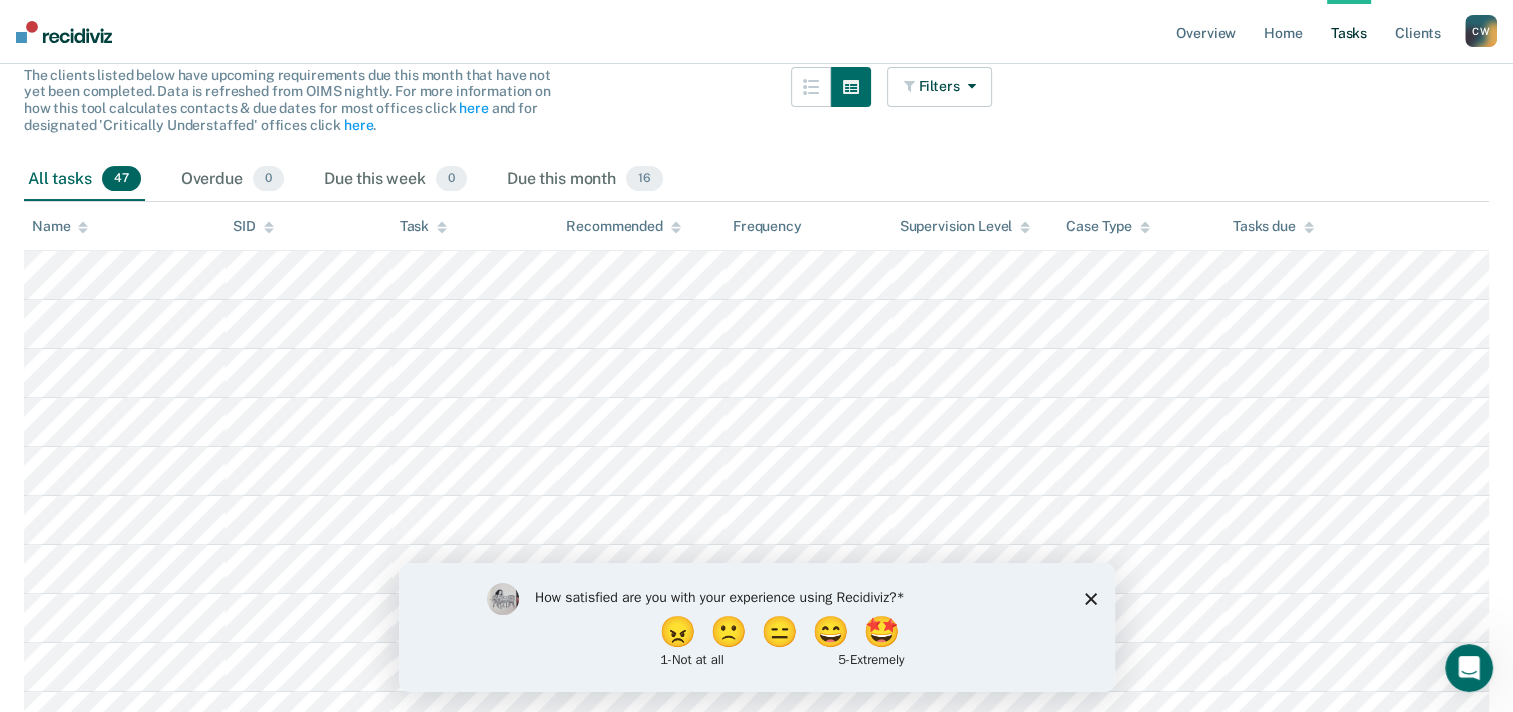 click 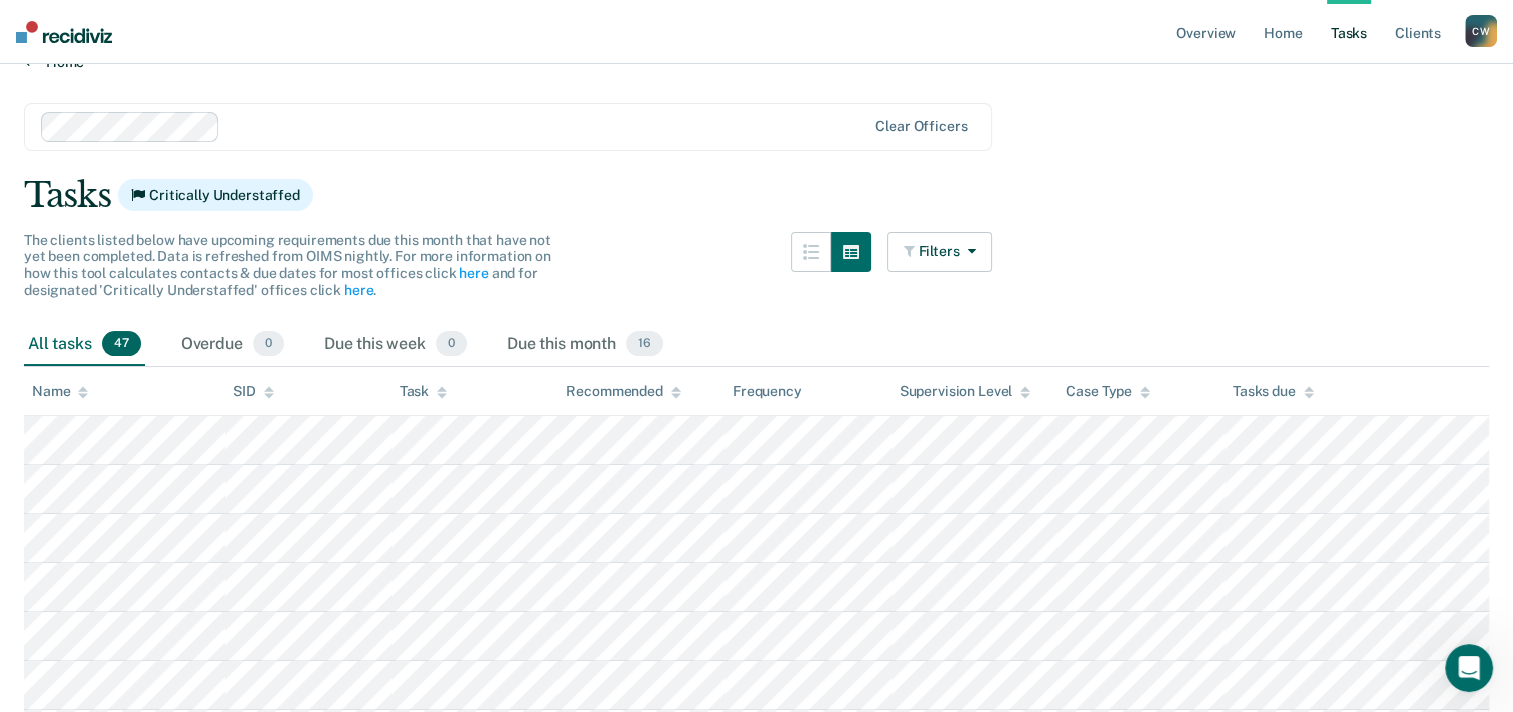 scroll, scrollTop: 0, scrollLeft: 0, axis: both 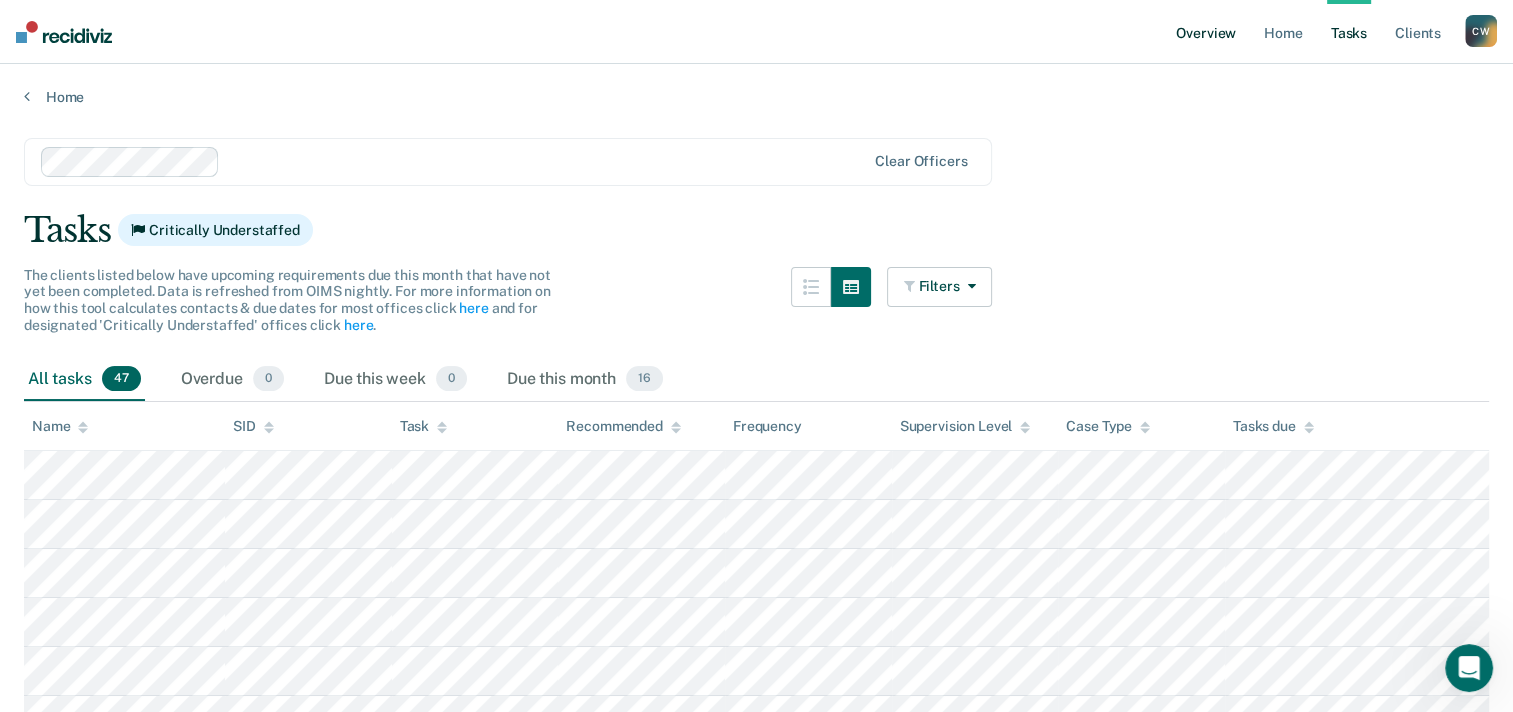 click on "Overview" at bounding box center [1206, 32] 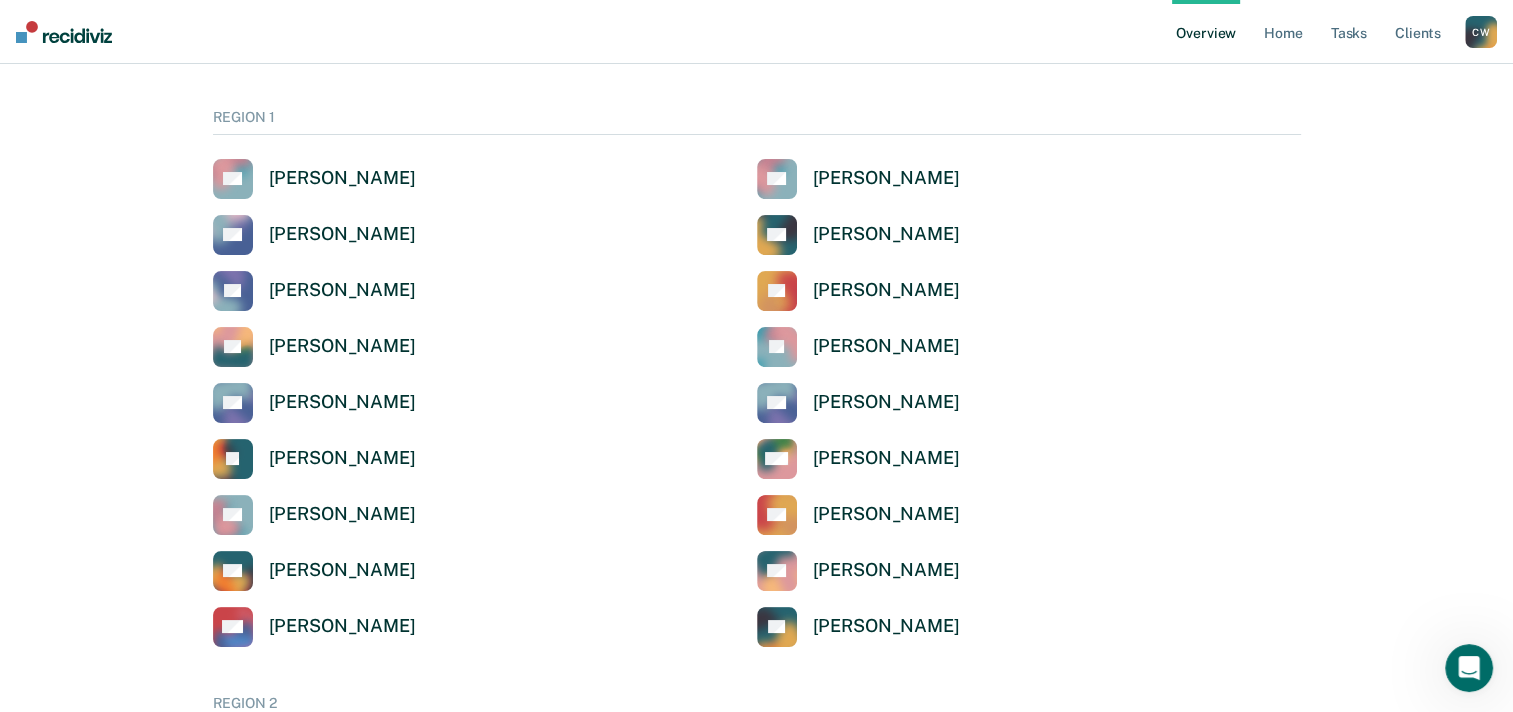 scroll, scrollTop: 0, scrollLeft: 0, axis: both 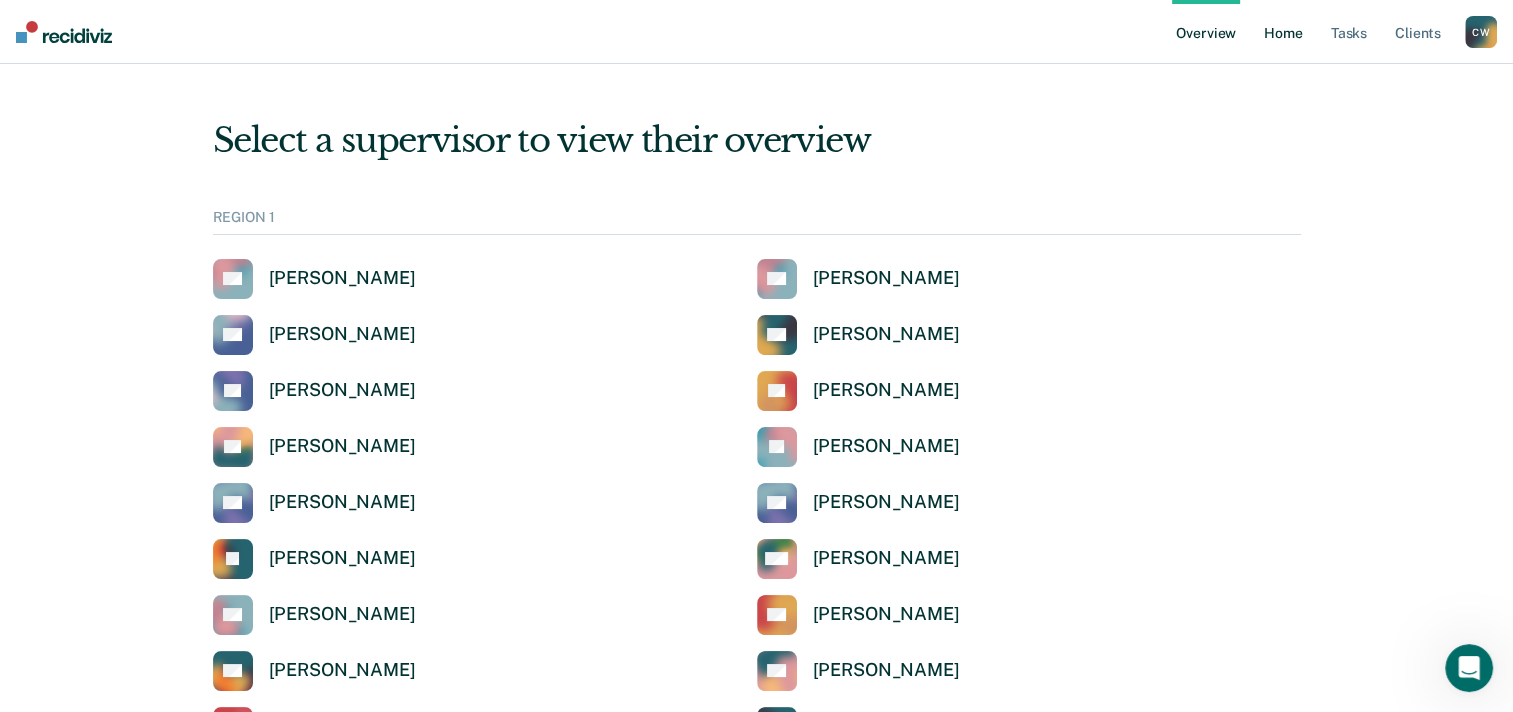 click on "Home" at bounding box center (1283, 32) 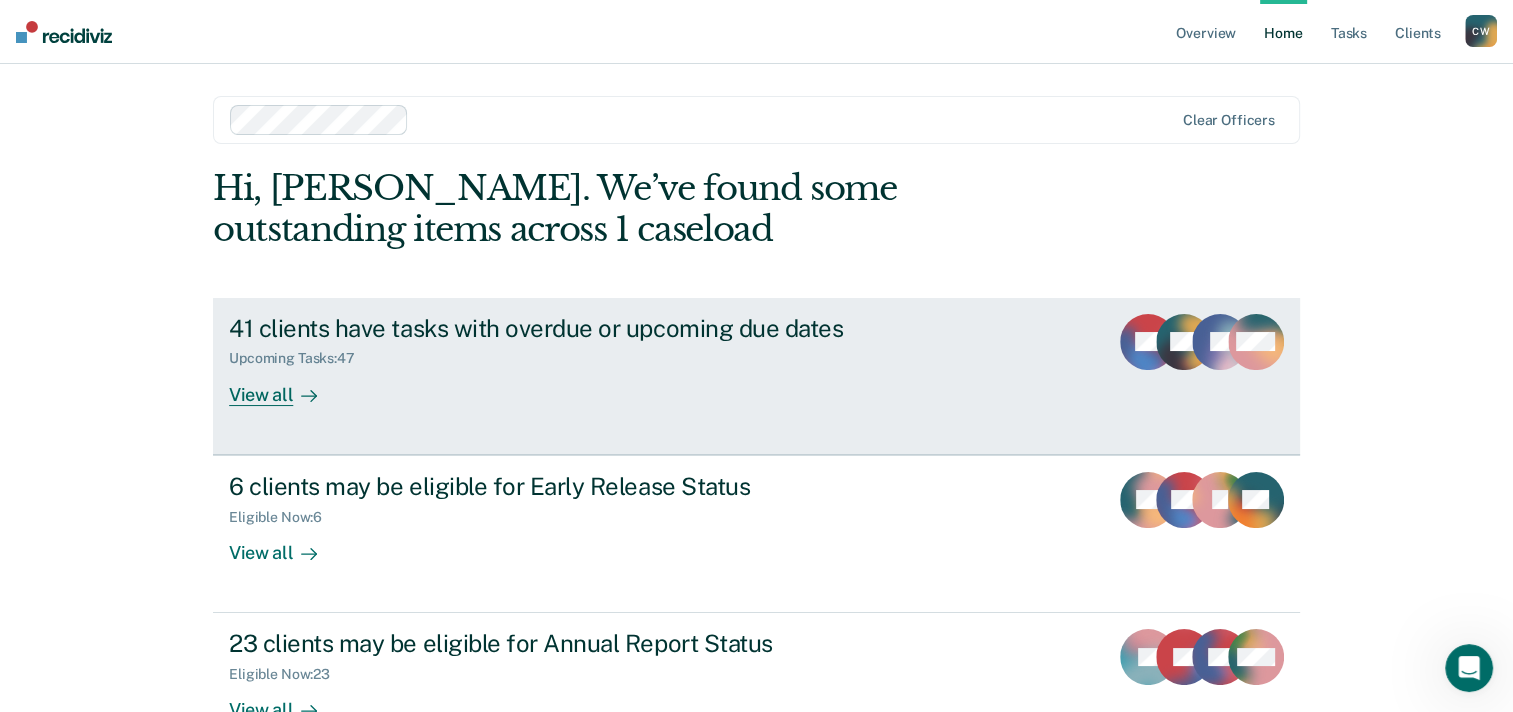click on "41 clients have tasks with overdue or upcoming due dates Upcoming Tasks :  47 View all" at bounding box center (604, 360) 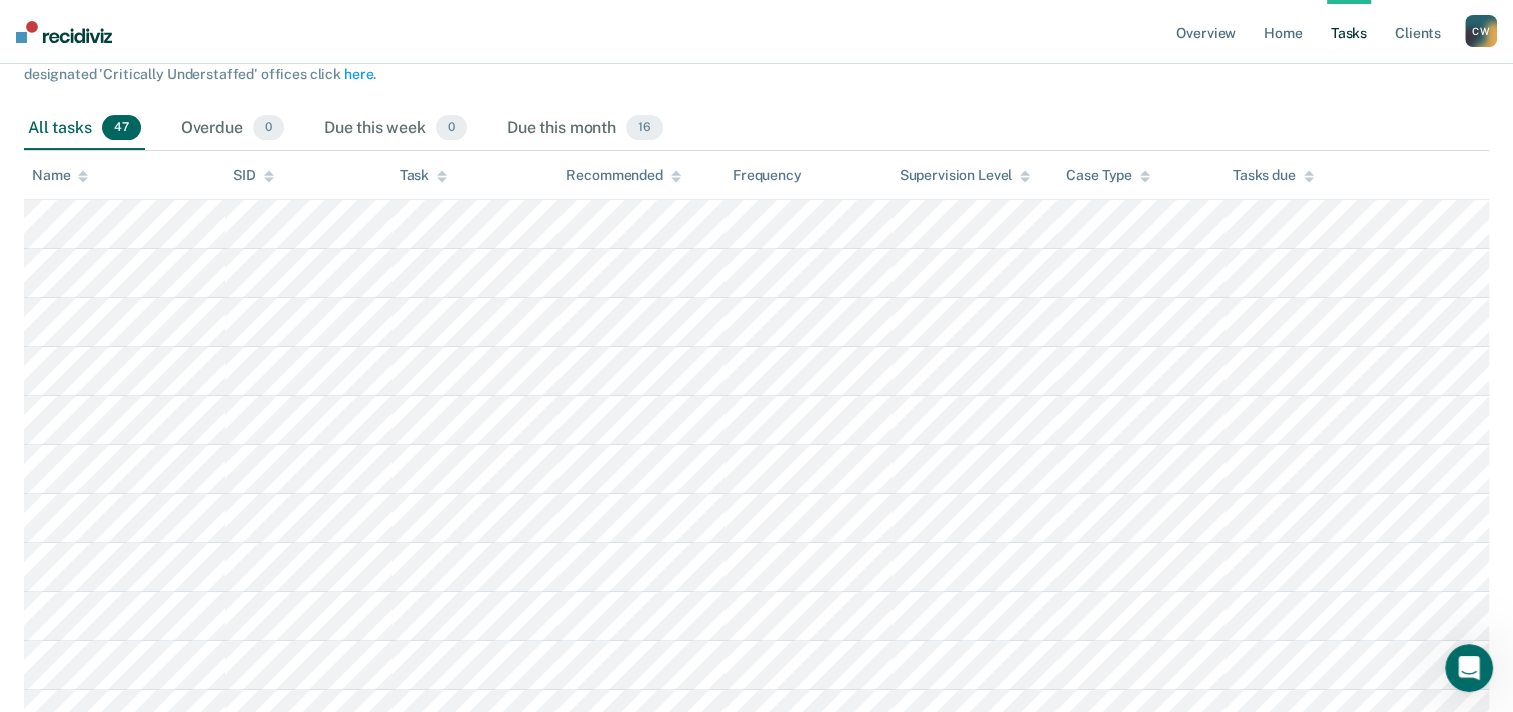 scroll, scrollTop: 0, scrollLeft: 0, axis: both 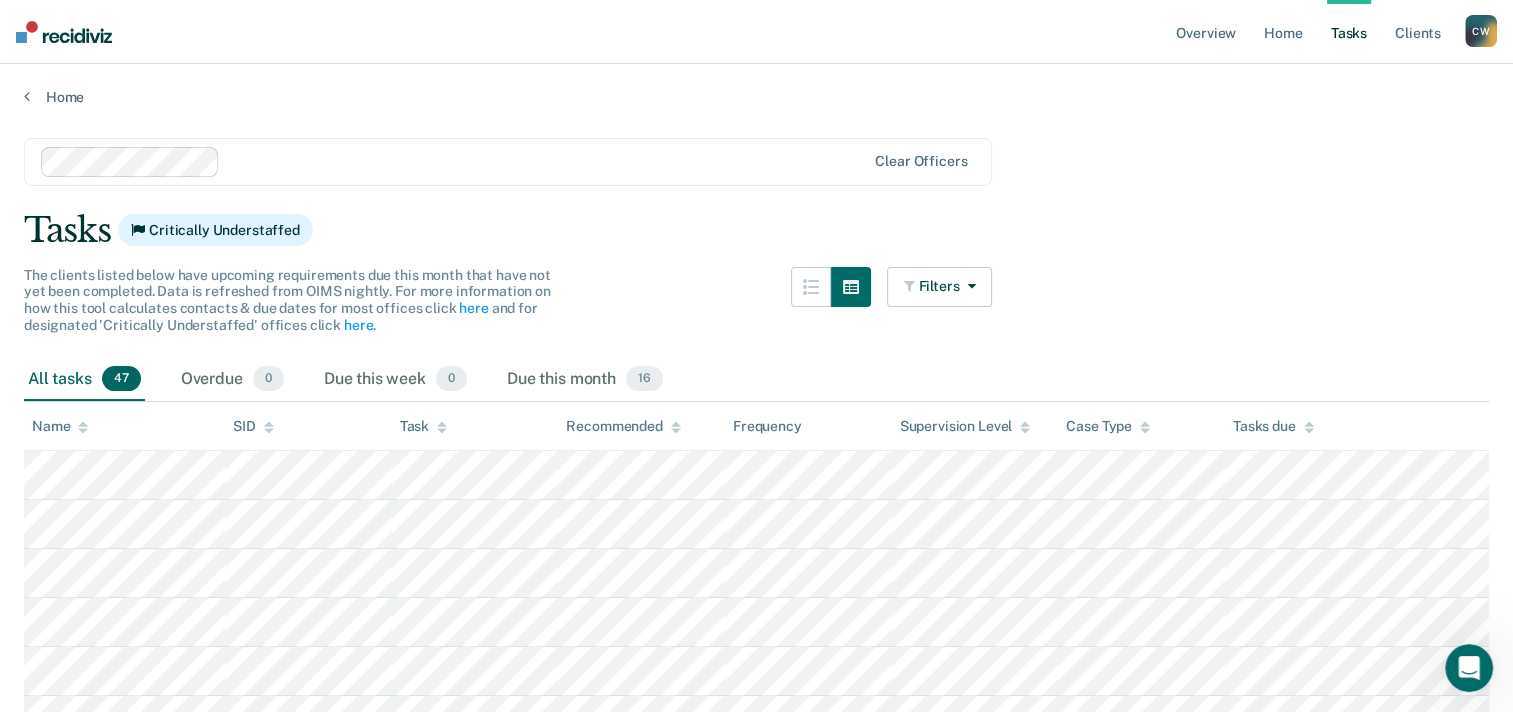 click on "Tasks" at bounding box center [1349, 32] 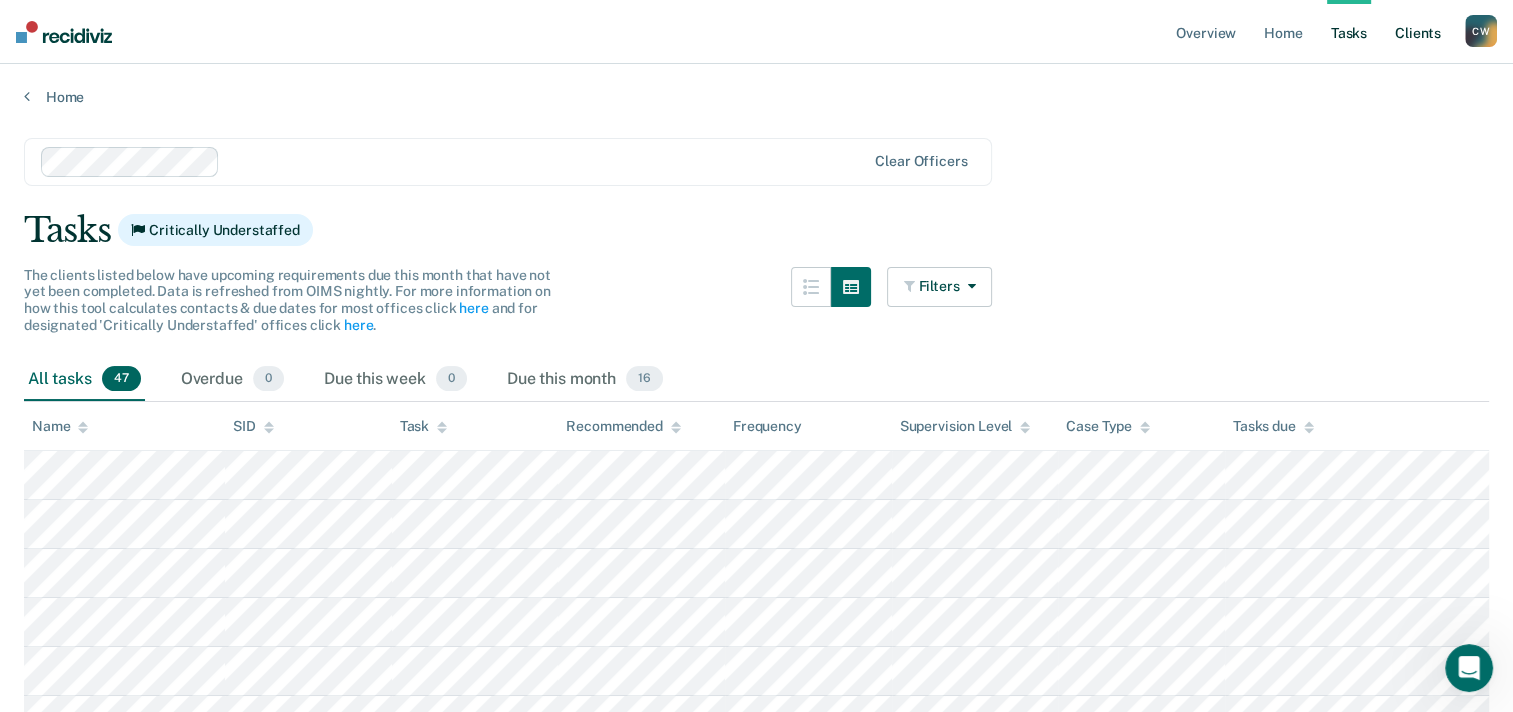 click on "Client s" at bounding box center (1418, 32) 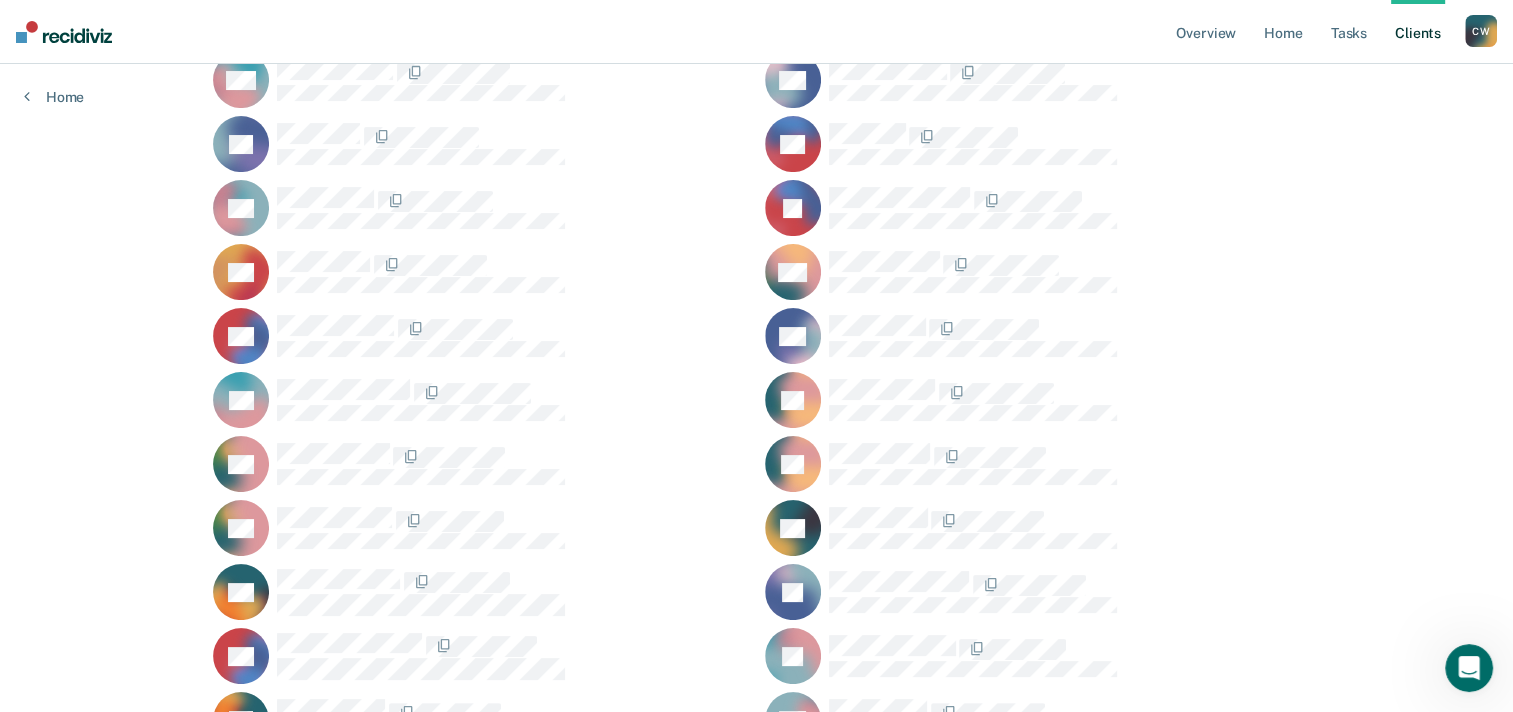 scroll, scrollTop: 0, scrollLeft: 0, axis: both 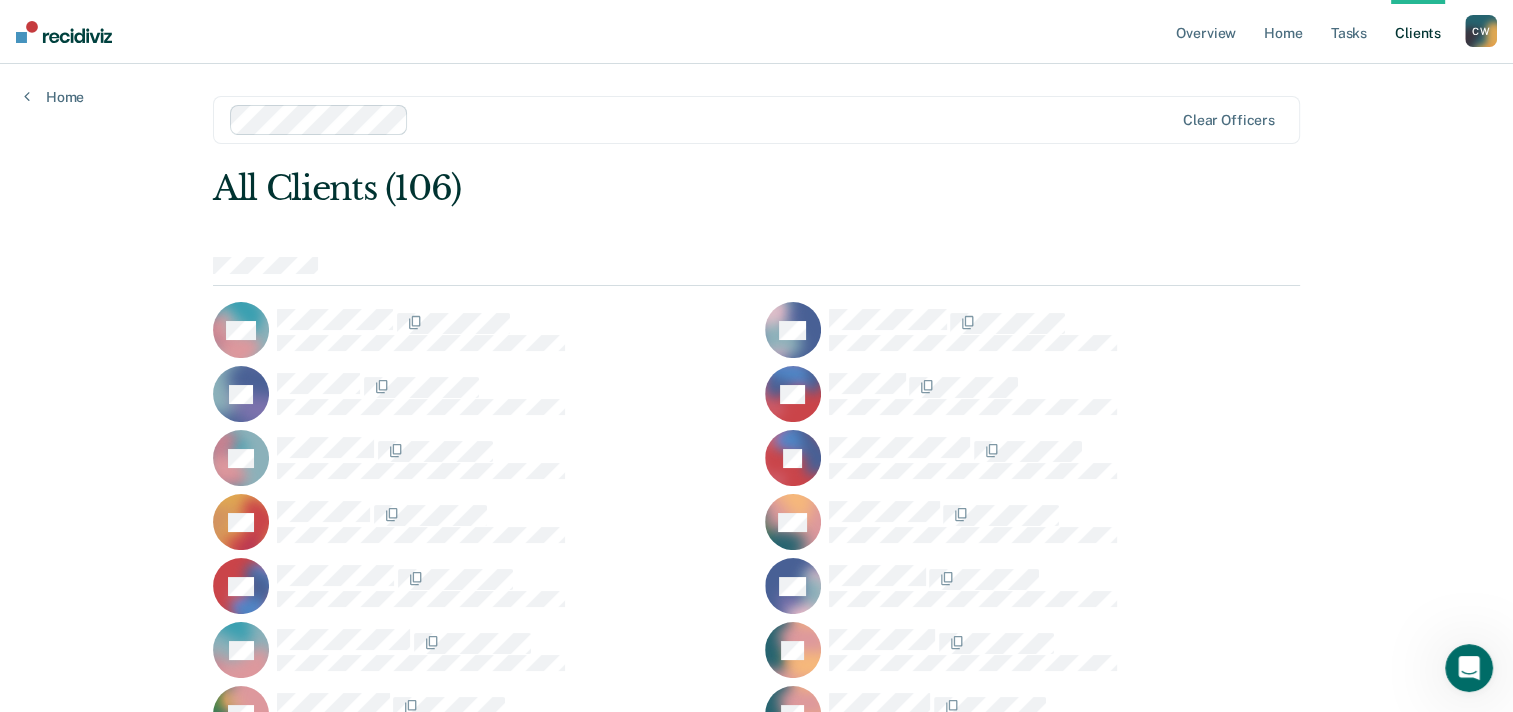 click at bounding box center (795, 119) 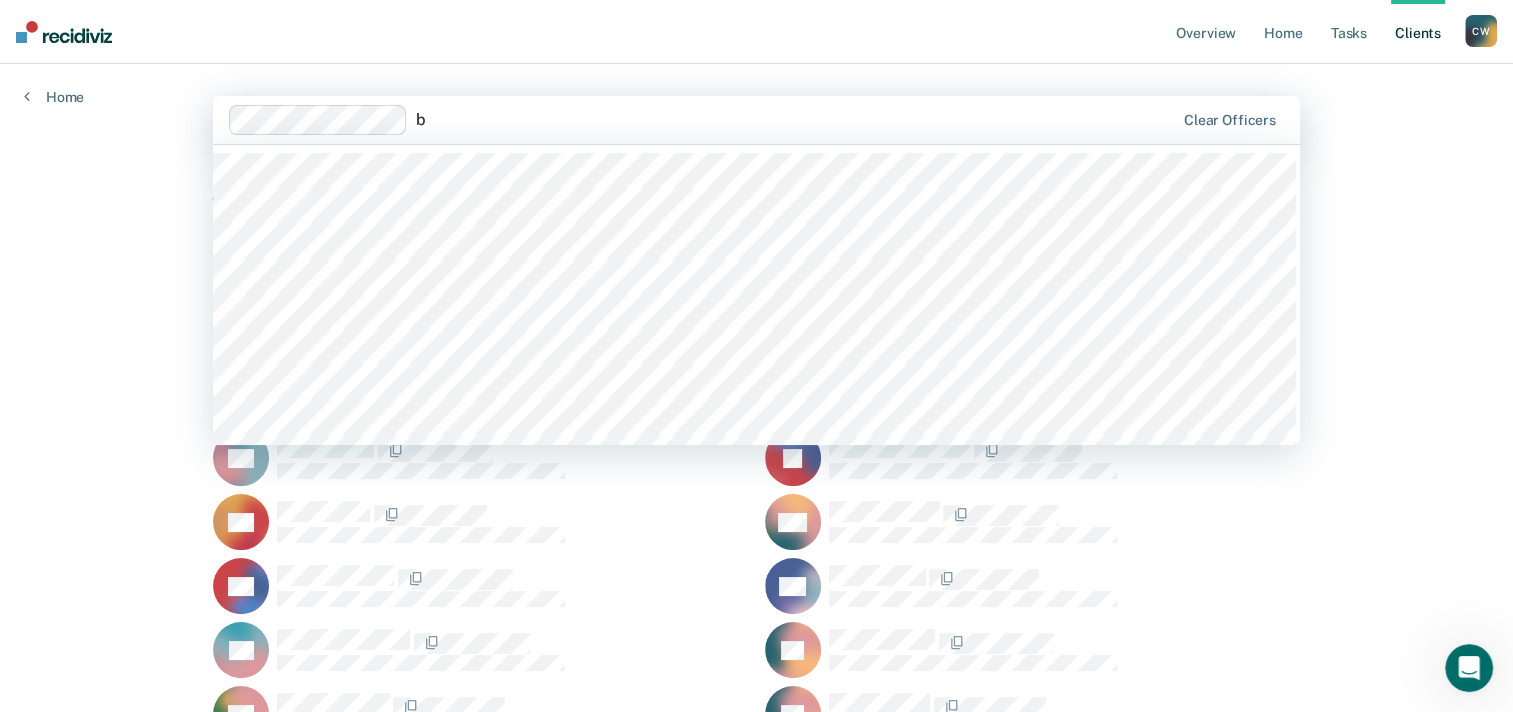 type on "be" 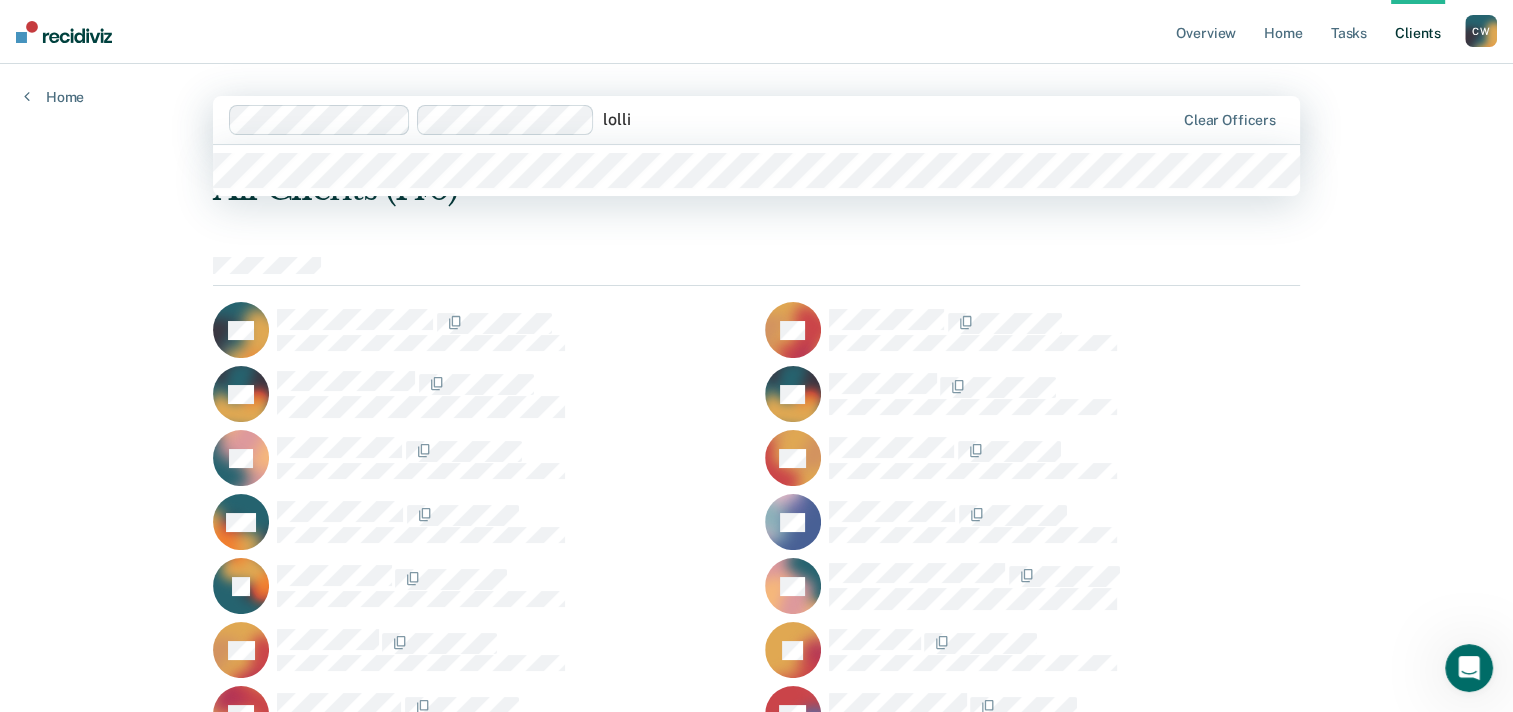 type on "[PERSON_NAME]" 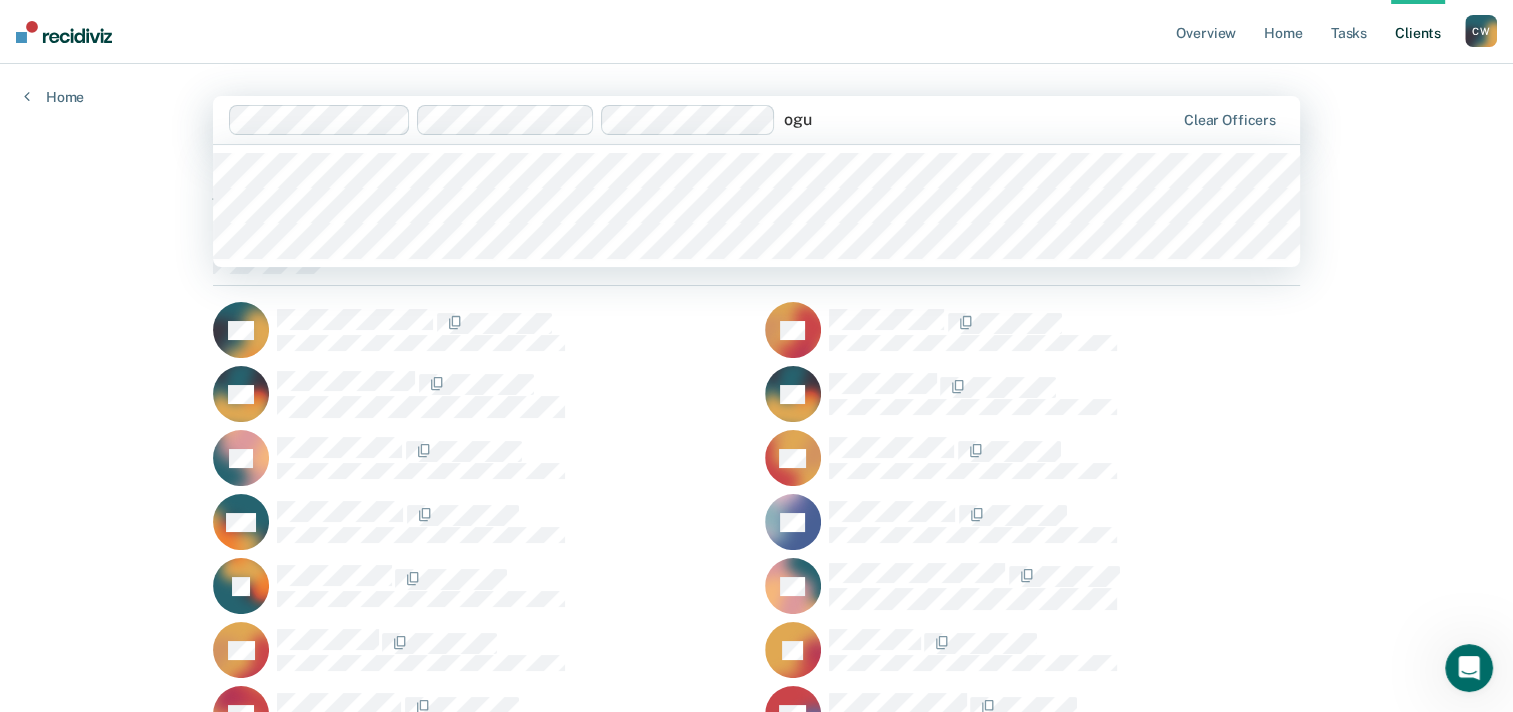 type on "ogun" 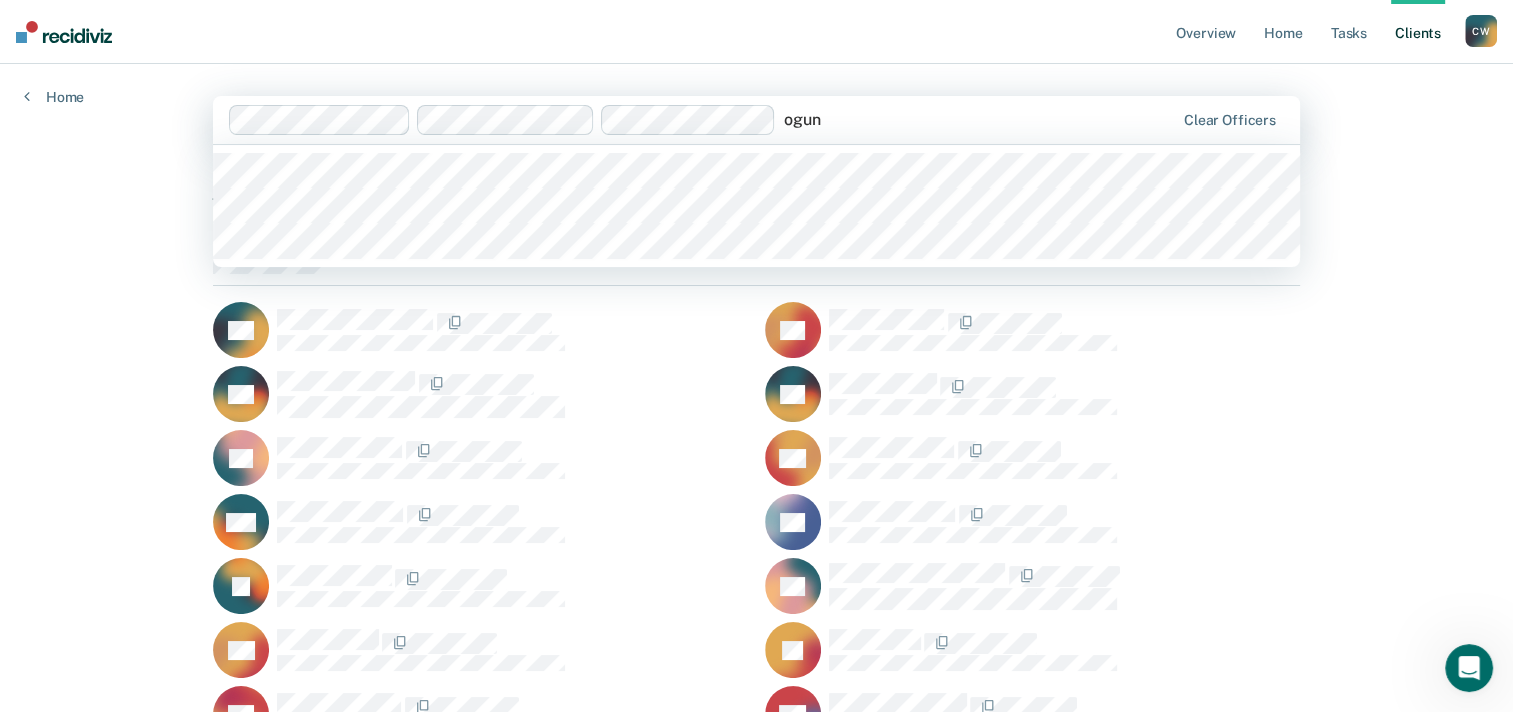 type 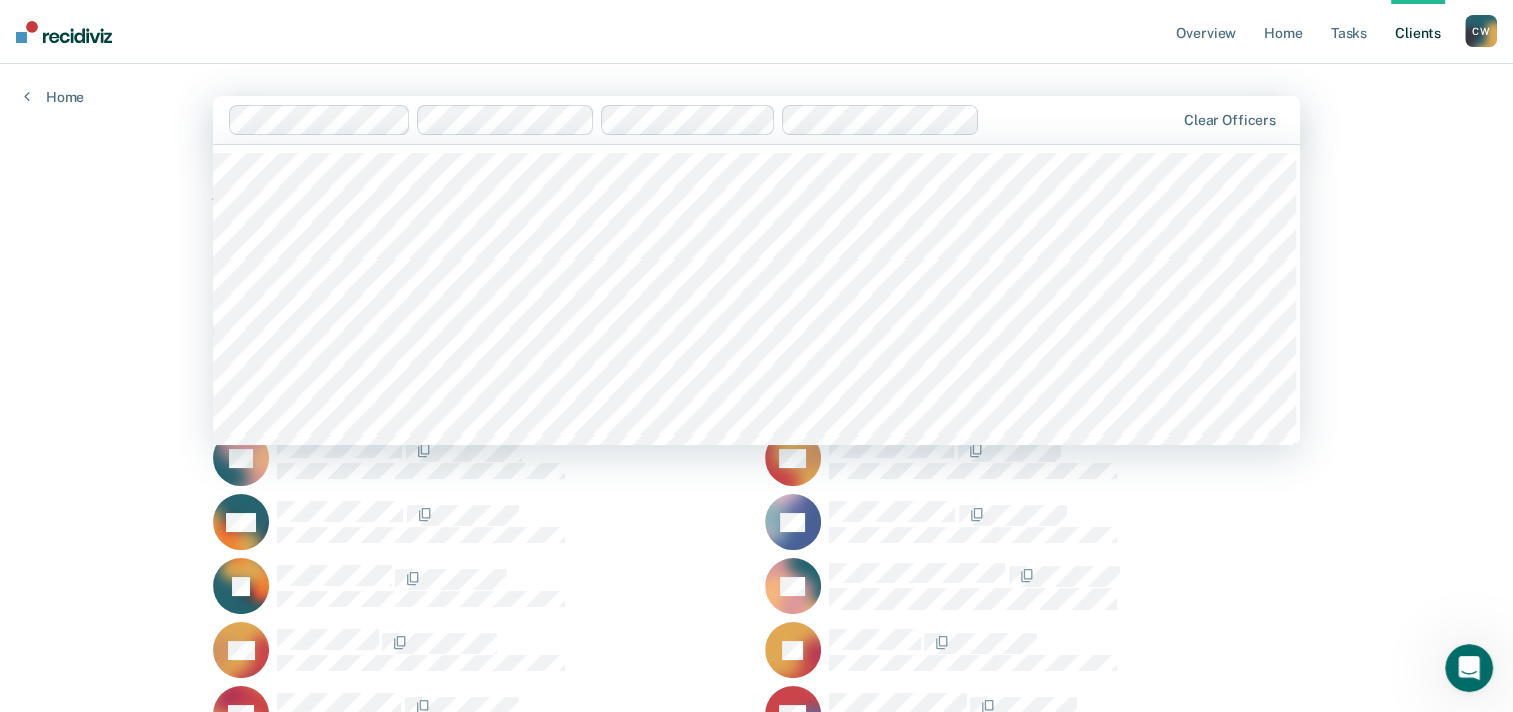 click on "Overview Home Tasks Client s [PERSON_NAME] [PERSON_NAME] Profile How it works Log Out Home option [PERSON_NAME], selected. 1122 results available. Use Up and Down to choose options, press Enter to select the currently focused option, press Escape to exit the menu, press Tab to select the option and exit the menu. Clear   officers All Clients (477) CA   CB   BB   BB   FC   AD   WE   AF   JF   CF   DG   JG   PG   VH   RH   VH   MH   [PERSON_NAME]   MJ   BJ   NJ   WL   SL   ML   SL   KR   NS   CT   LT   CT   DW   GW   JW   RW   MA   RA   LA   EA   RB   JB   CB   MB   CC   DC   EC   LC   RC   LC   RC   AC   SC   JC   CC   JD   LD   DD   KD   AD   MD   JD   DD   DD   SE   DE   ME   JE   ME   AF   FF   RF   DF   DG   AG   DG   PG   AG   JG   JG   OG   DG   JG   EG   DG   JG   TH   DH   KH   KH   JH   RH   SH   JH   MI   DJ   RJ   [PERSON_NAME]   [PERSON_NAME]   KJ   MJ   [PERSON_NAME]   RJ   MK   GK   NK   SL   LL   RL   AL   IL   ZM   DM   LM   KM   KM   MO   JP   JP   AP   TR   GR   RR   RR   RR   SS   DS   CS   CS   KS   CS   JS   LT   DT   BV   JV   CW   CW" at bounding box center (756, 7941) 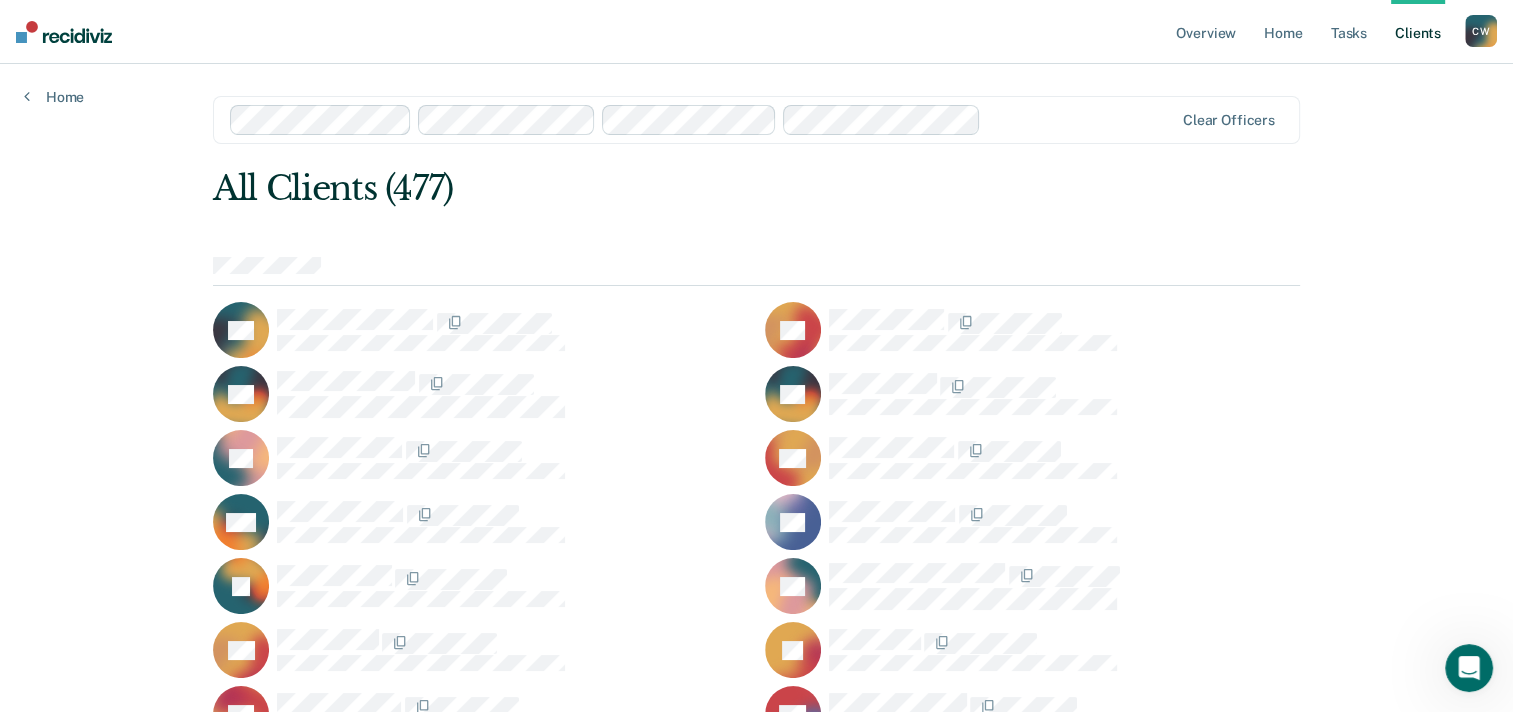 click on "Overview Home Tasks Client s [PERSON_NAME] [PERSON_NAME] Profile How it works Log Out Home Clear   officers All Clients (477) CA   CB   BB   BB   FC   AD   WE   AF   JF   CF   DG   JG   PG   VH   RH   VH   MH   RJ   MJ   BJ   NJ   WL   SL   ML   SL   KR   NS   CT   LT   CT   DW   GW   JW   RW   MA   RA   LA   EA   RB   JB   CB   MB   CC   DC   EC   LC   RC   LC   RC   AC   SC   JC   CC   JD   LD   DD   KD   AD   MD   JD   DD   DD   SE   DE   ME   JE   ME   AF   FF   RF   DF   DG   AG   DG   PG   AG   JG   JG   OG   DG   JG   EG   DG   JG   TH   DH   KH   KH   JH   RH   SH   JH   MI   DJ   RJ   [PERSON_NAME]   [PERSON_NAME]   KJ   MJ   JJ   RJ   MK   GK   NK   SL   LL   RL   AL   IL   ZM   DM   LM   KM   KM   MO   JP   JP   AP   TR   GR   RR   RR   RR   SS   DS   CS   CS   KS   CS   JS   LT   DT   BV   JV   CW   CW   NW   MW   CW   DW   AA   JA   MA   MA   WA   AA   JA   BB   RB   MB   PB   RB   FB   RB   CB   EB   BB   ZB   QB   DB   QB   LB   RB   GB   AB   JB   LB   PB   SB   DB   CB   AB   TB   FB   QB   RC   KC   SC   CC   PC   IC   DC" at bounding box center [756, 7941] 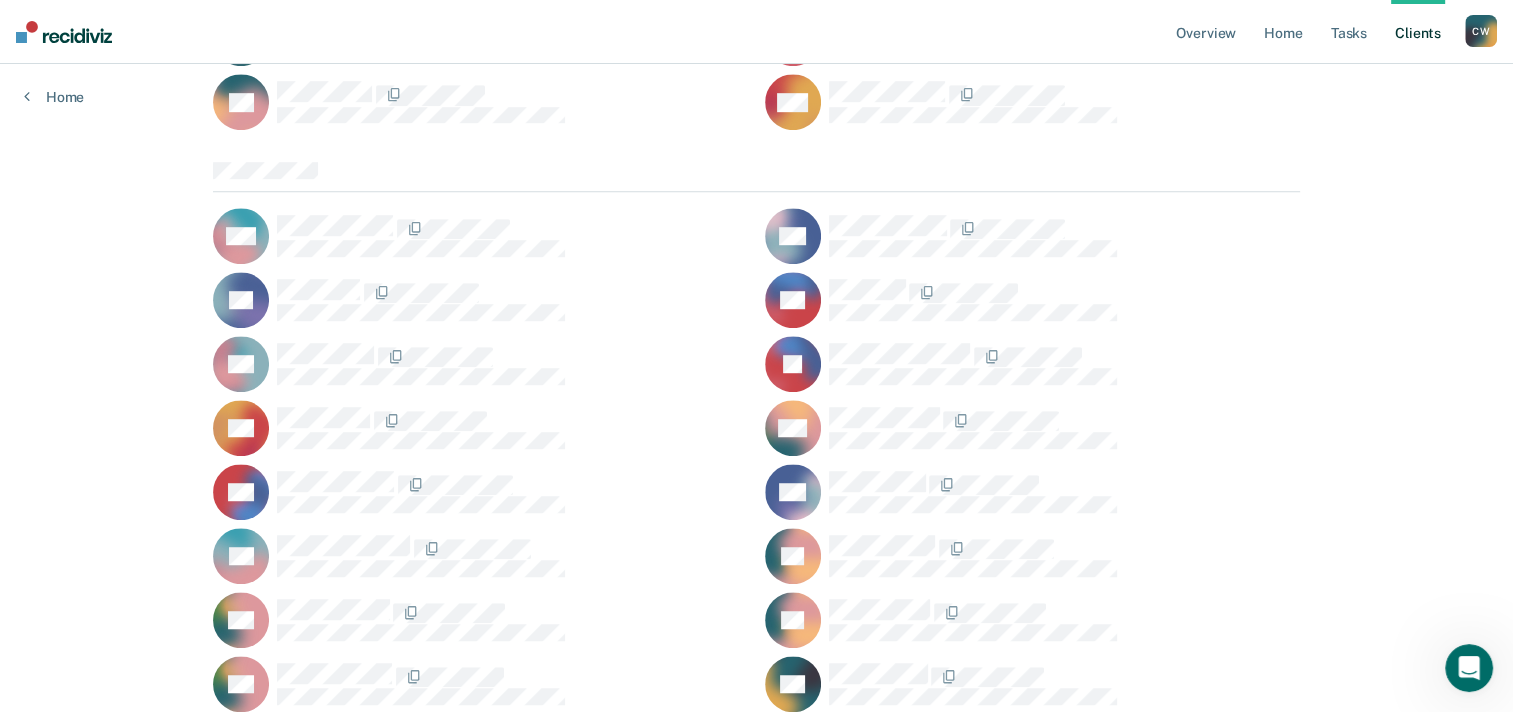 scroll, scrollTop: 1300, scrollLeft: 0, axis: vertical 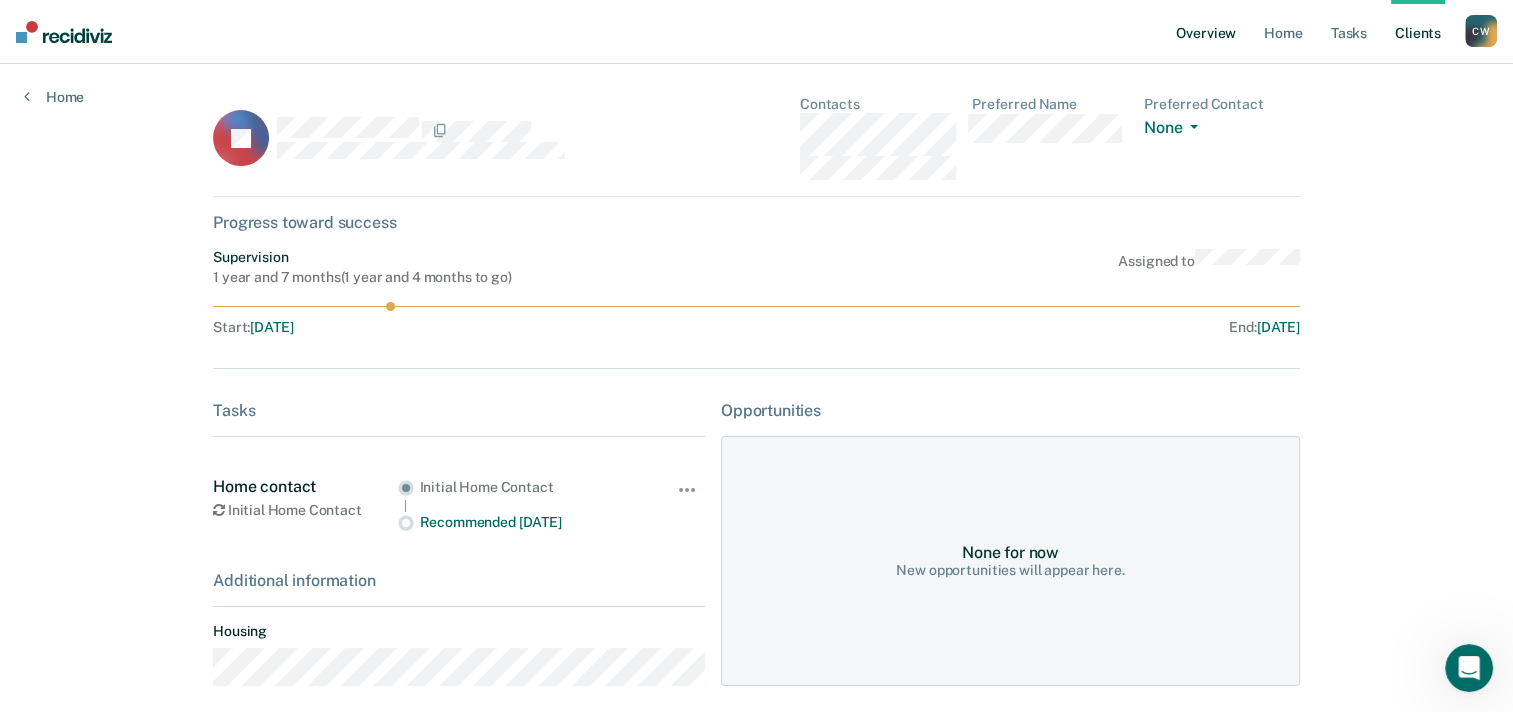 click on "Overview" at bounding box center [1206, 32] 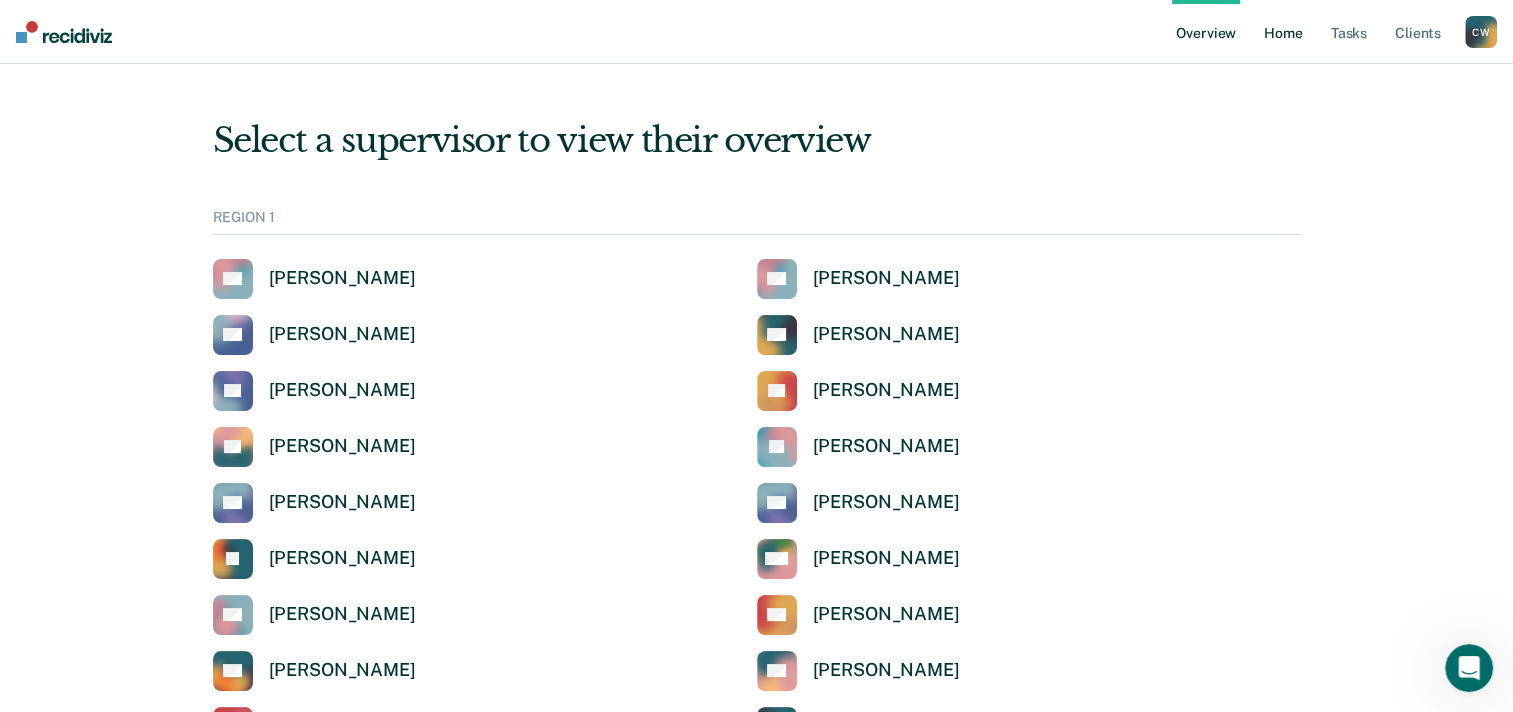 click on "Home" at bounding box center (1283, 32) 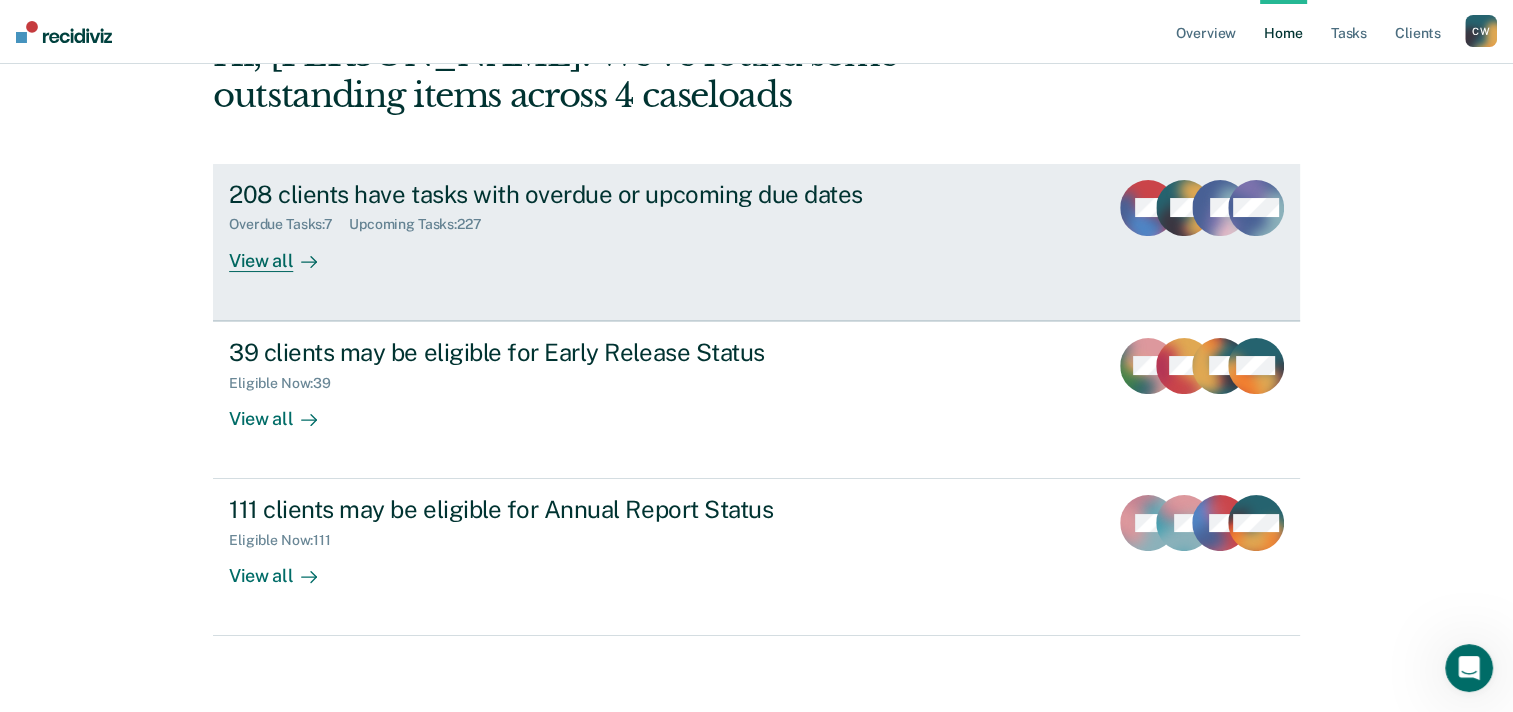 scroll, scrollTop: 137, scrollLeft: 0, axis: vertical 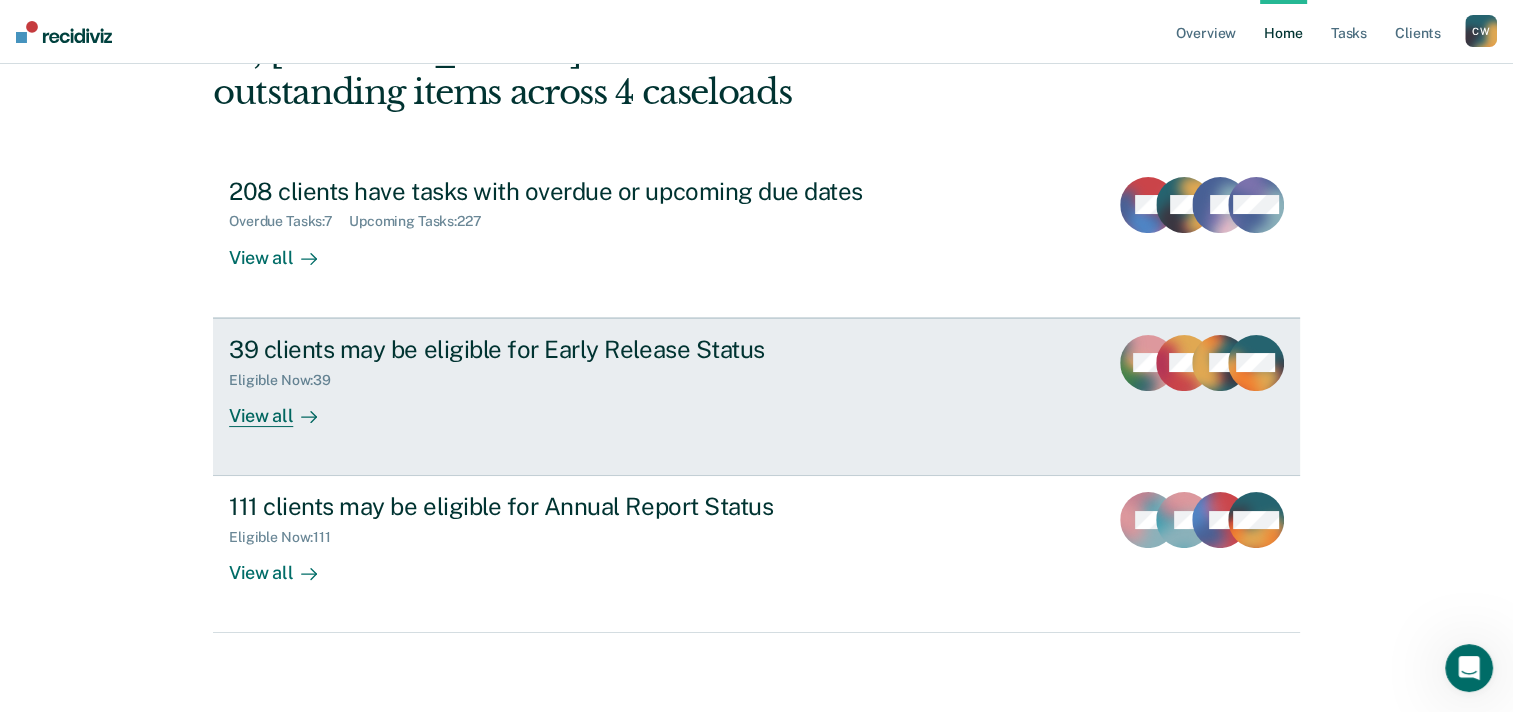 click on "39 clients may be eligible for Early Release Status Eligible Now :  39 View all" at bounding box center [604, 381] 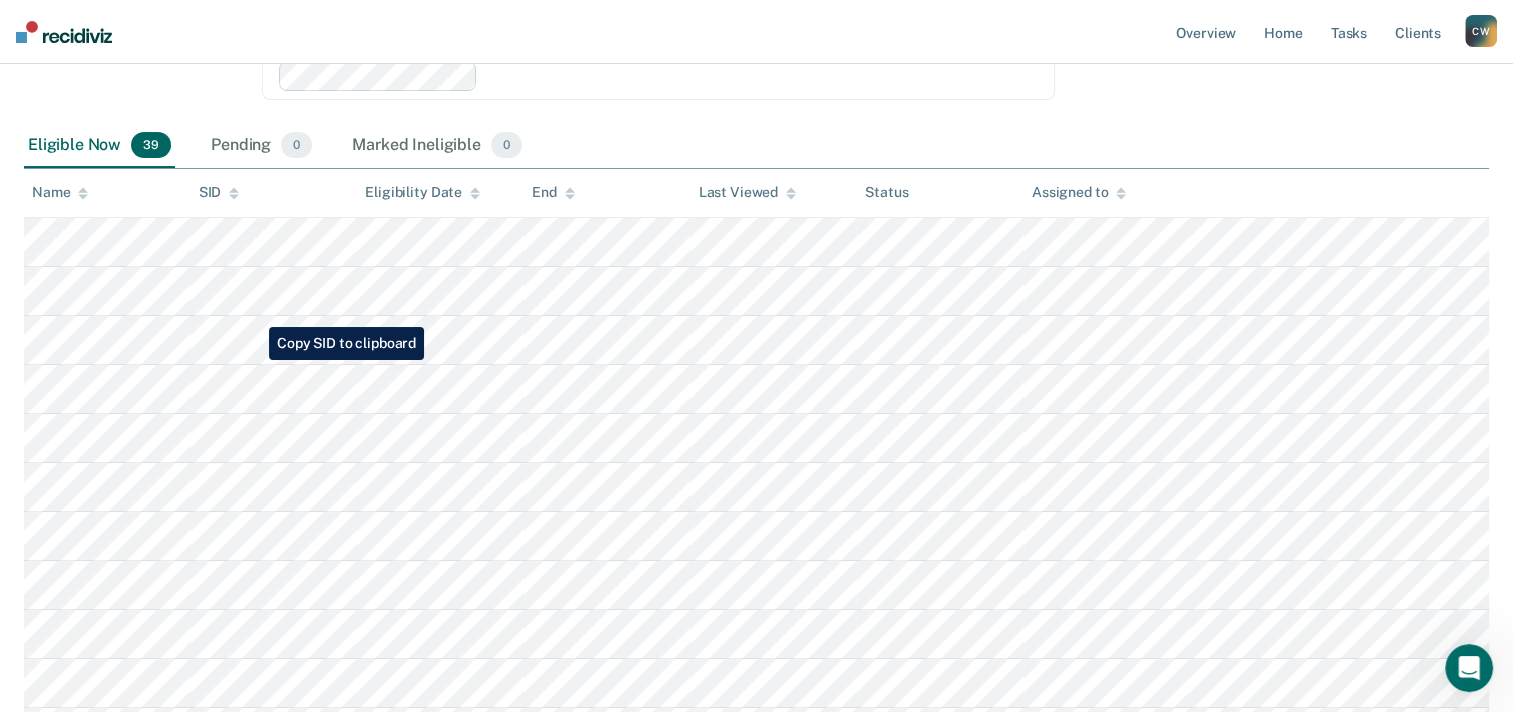 scroll, scrollTop: 0, scrollLeft: 0, axis: both 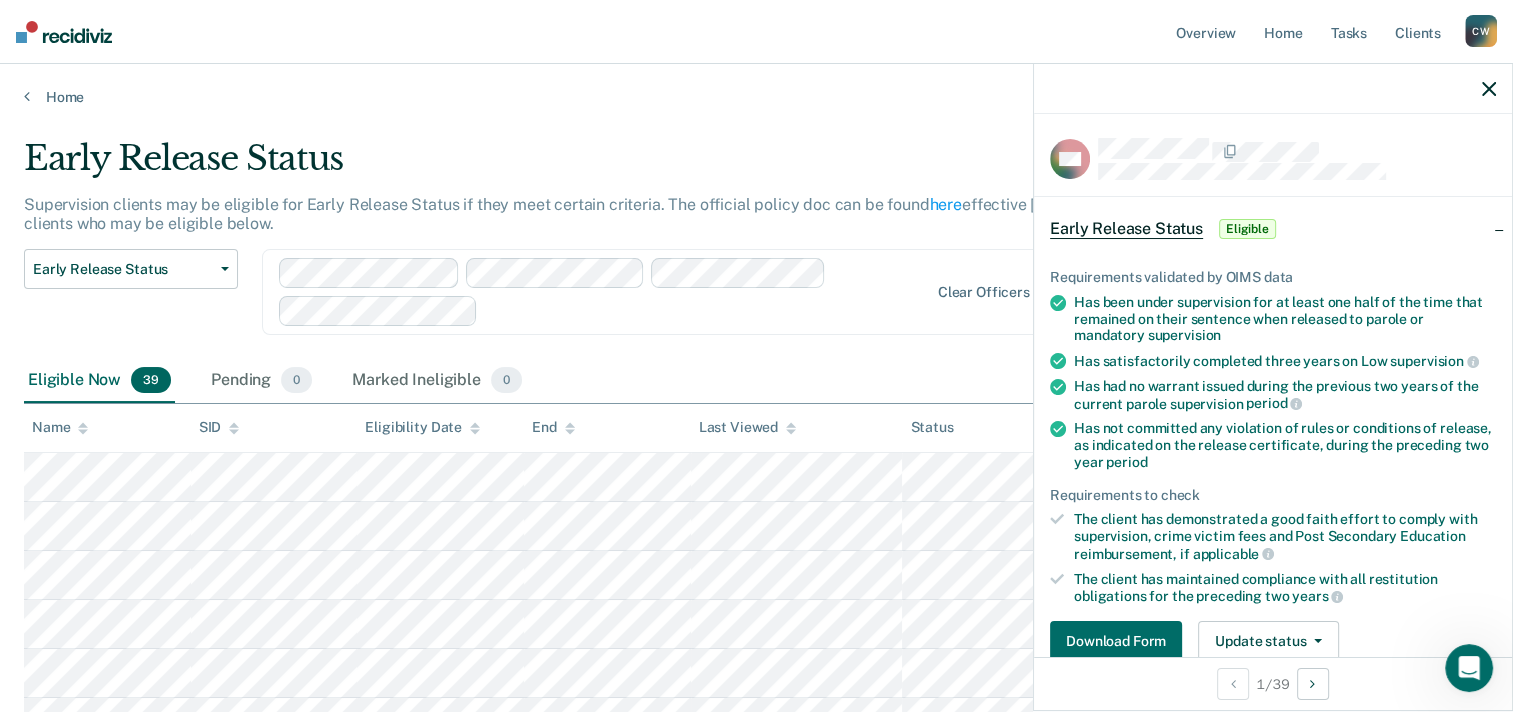 click 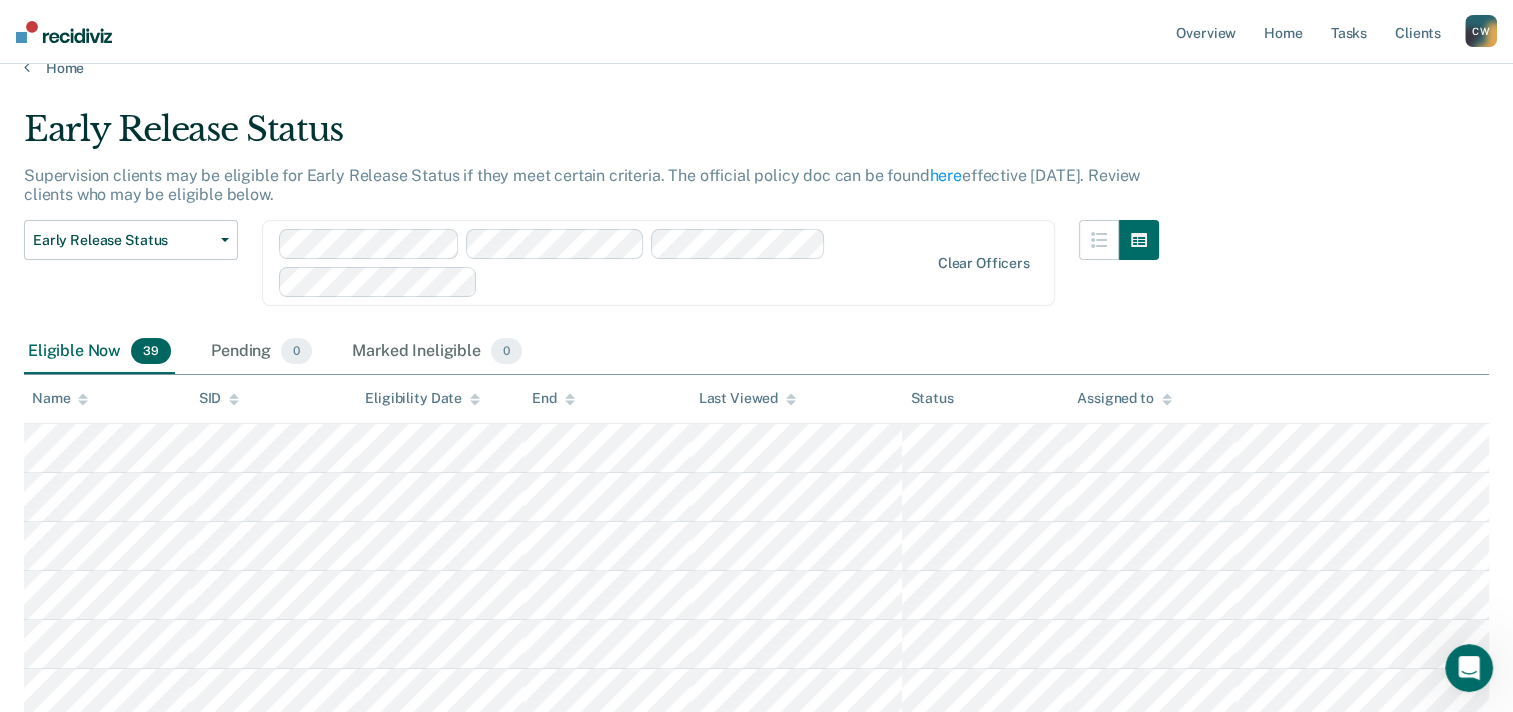 scroll, scrollTop: 0, scrollLeft: 0, axis: both 